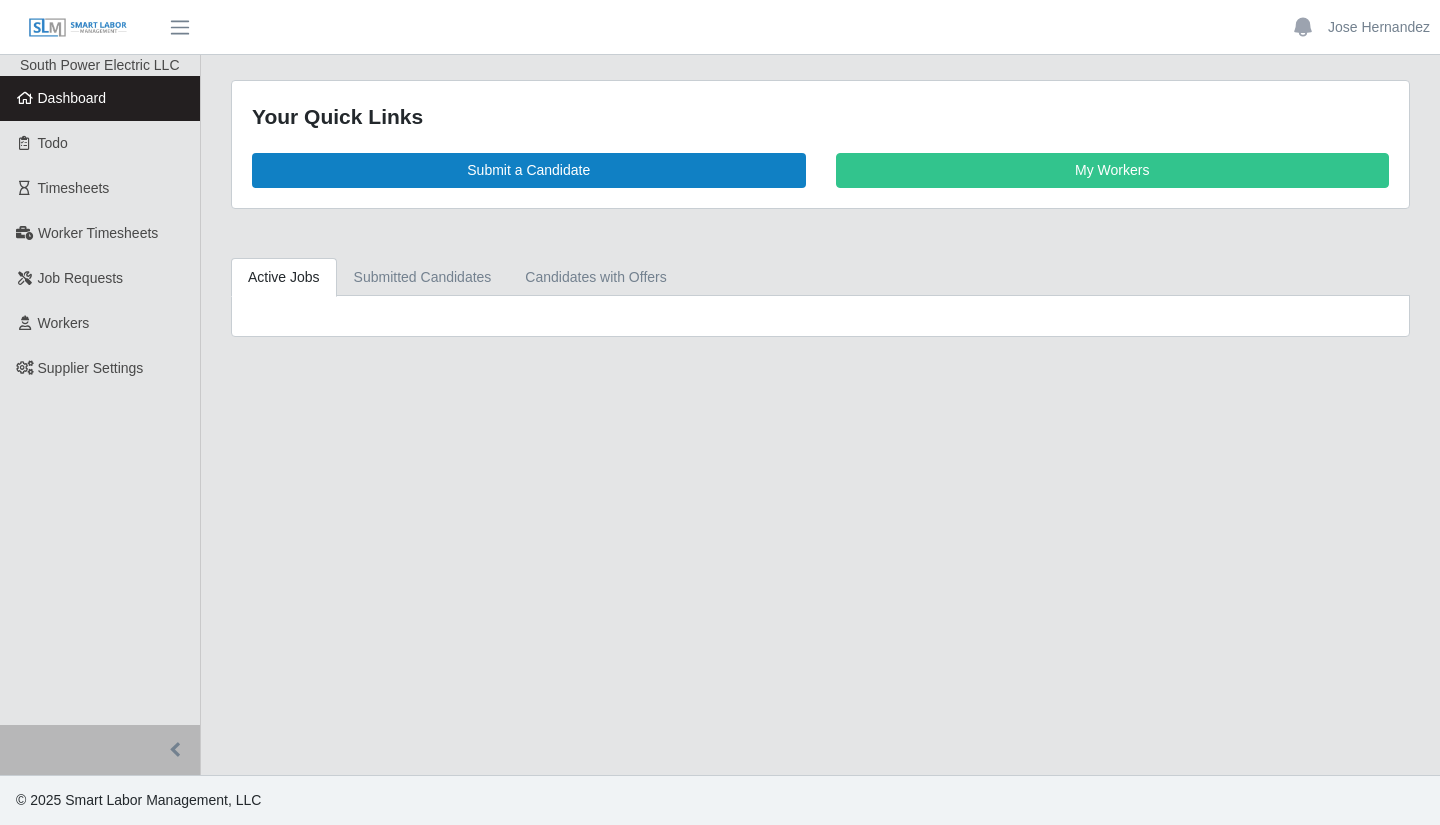 scroll, scrollTop: 0, scrollLeft: 0, axis: both 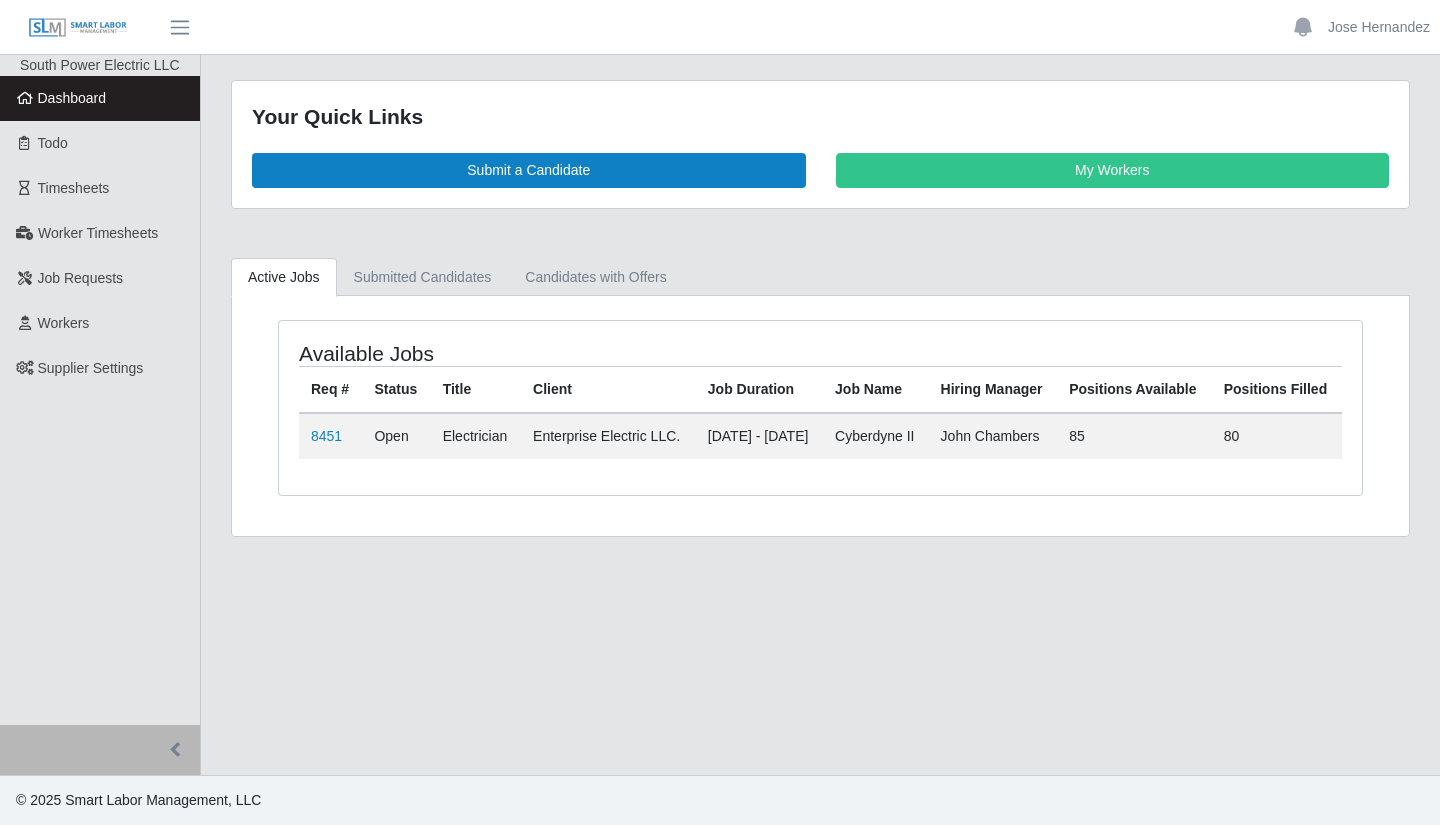 click on "Timesheets" at bounding box center [74, 188] 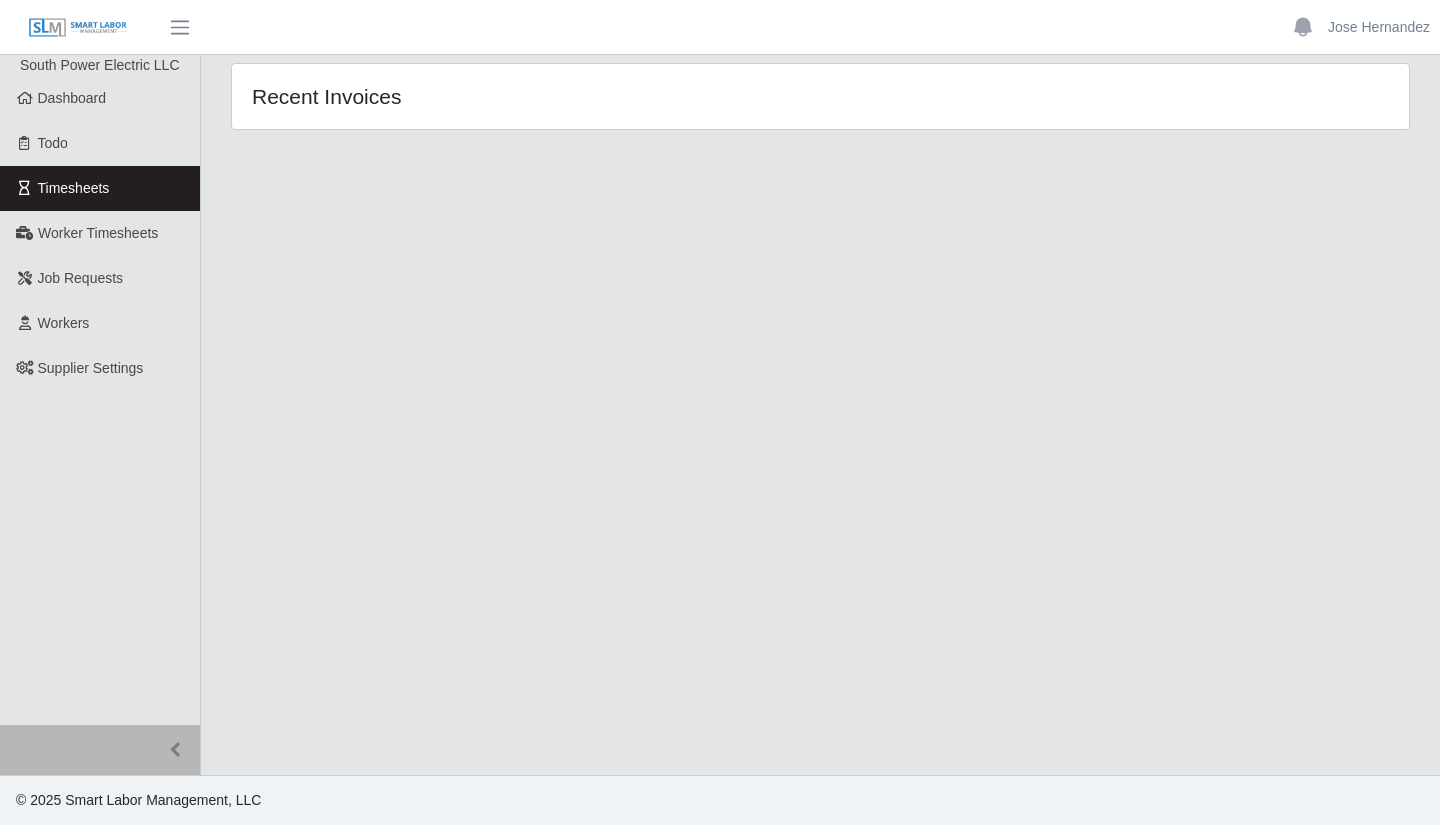 scroll, scrollTop: 0, scrollLeft: 0, axis: both 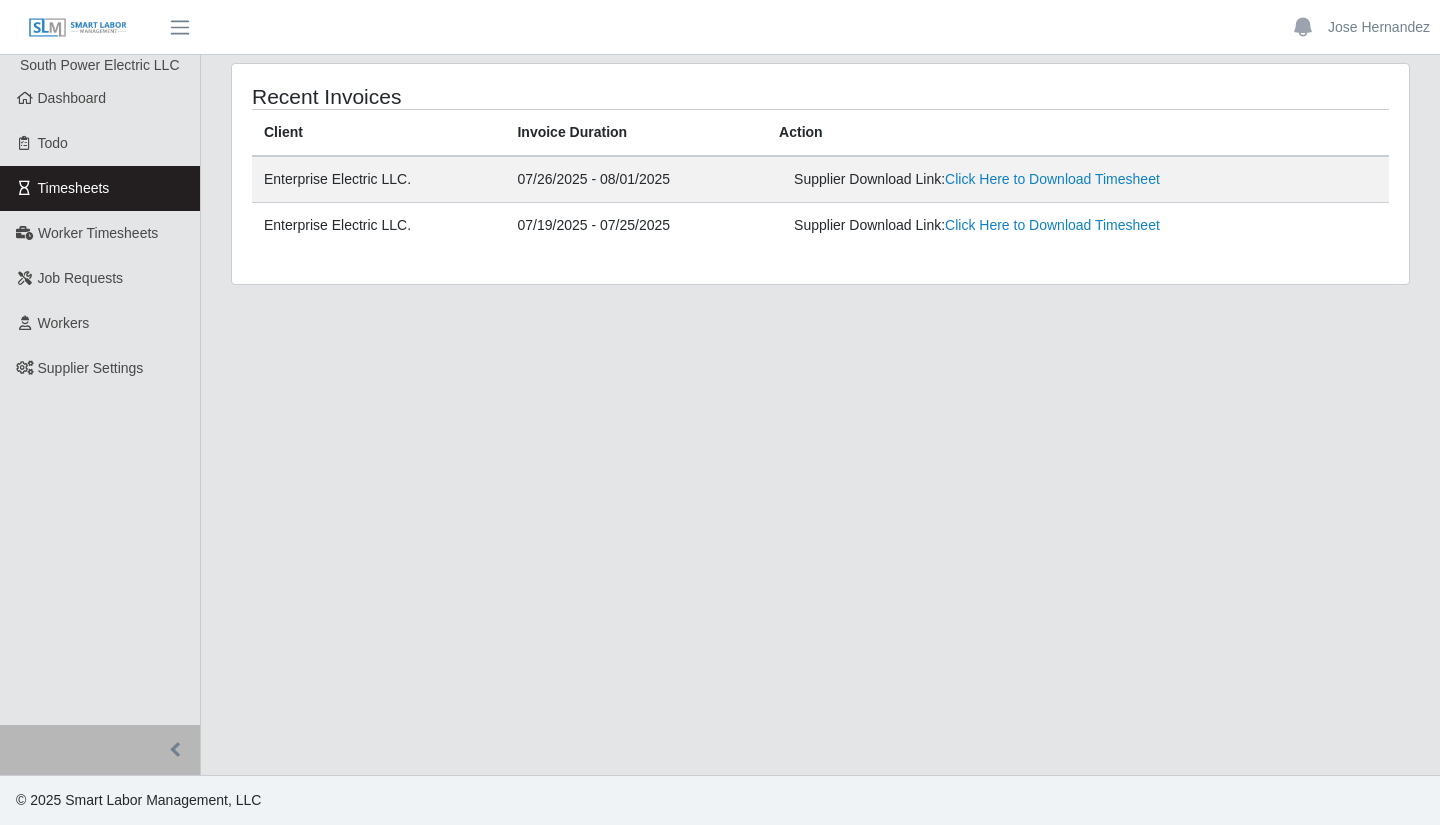 click on "Supplier Settings" at bounding box center (91, 368) 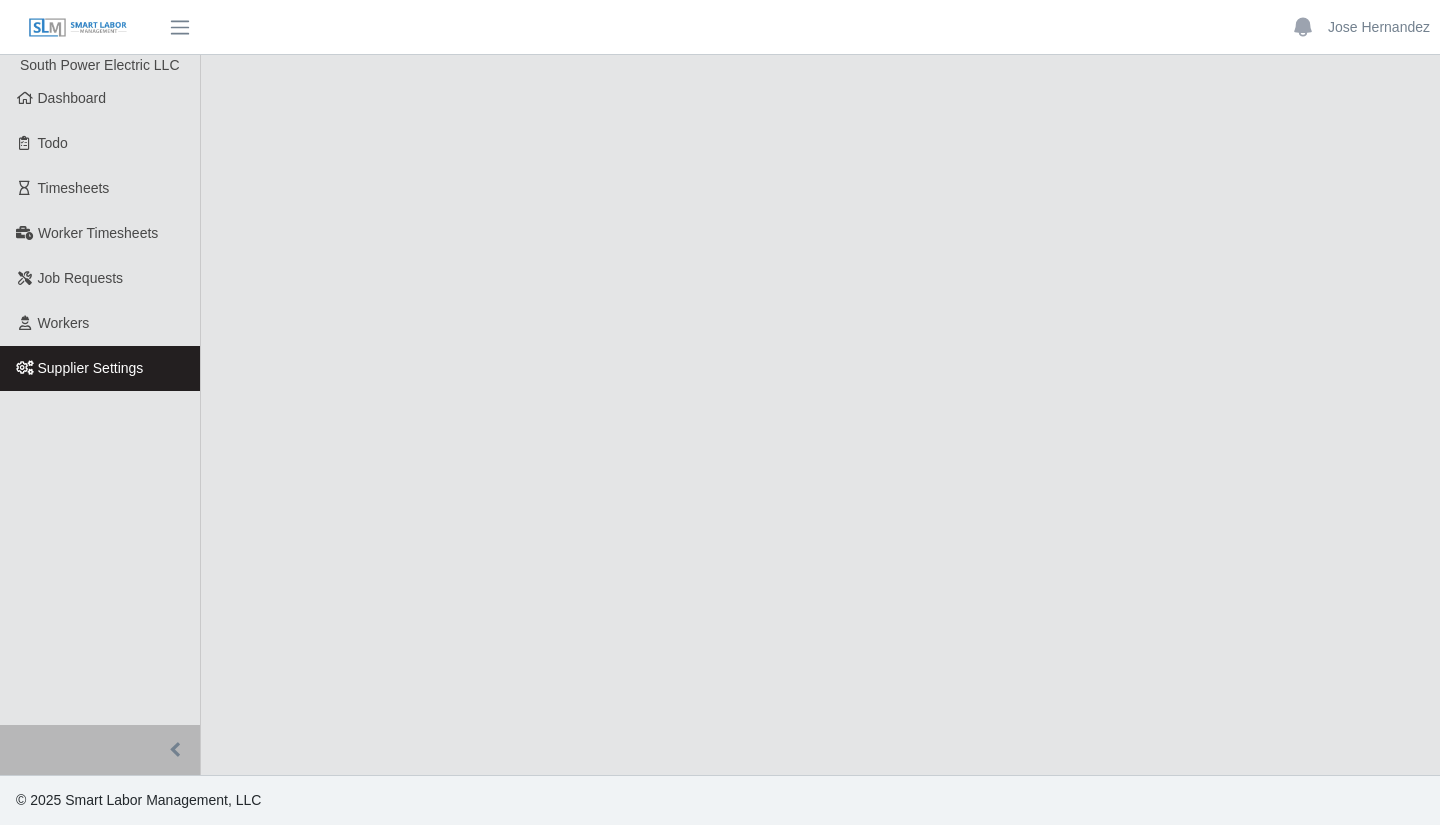 scroll, scrollTop: 0, scrollLeft: 0, axis: both 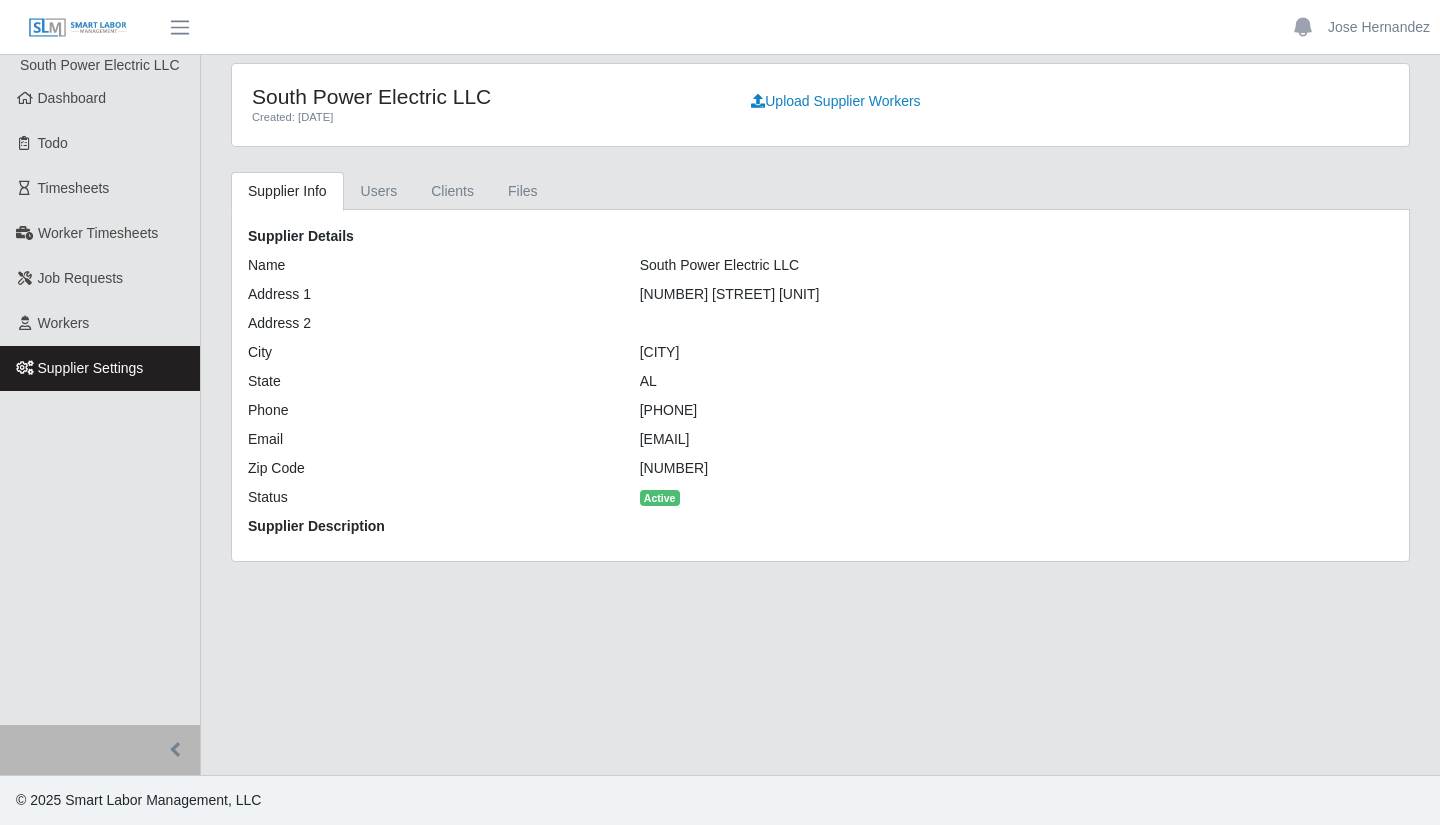 click on "Workers" at bounding box center [100, 323] 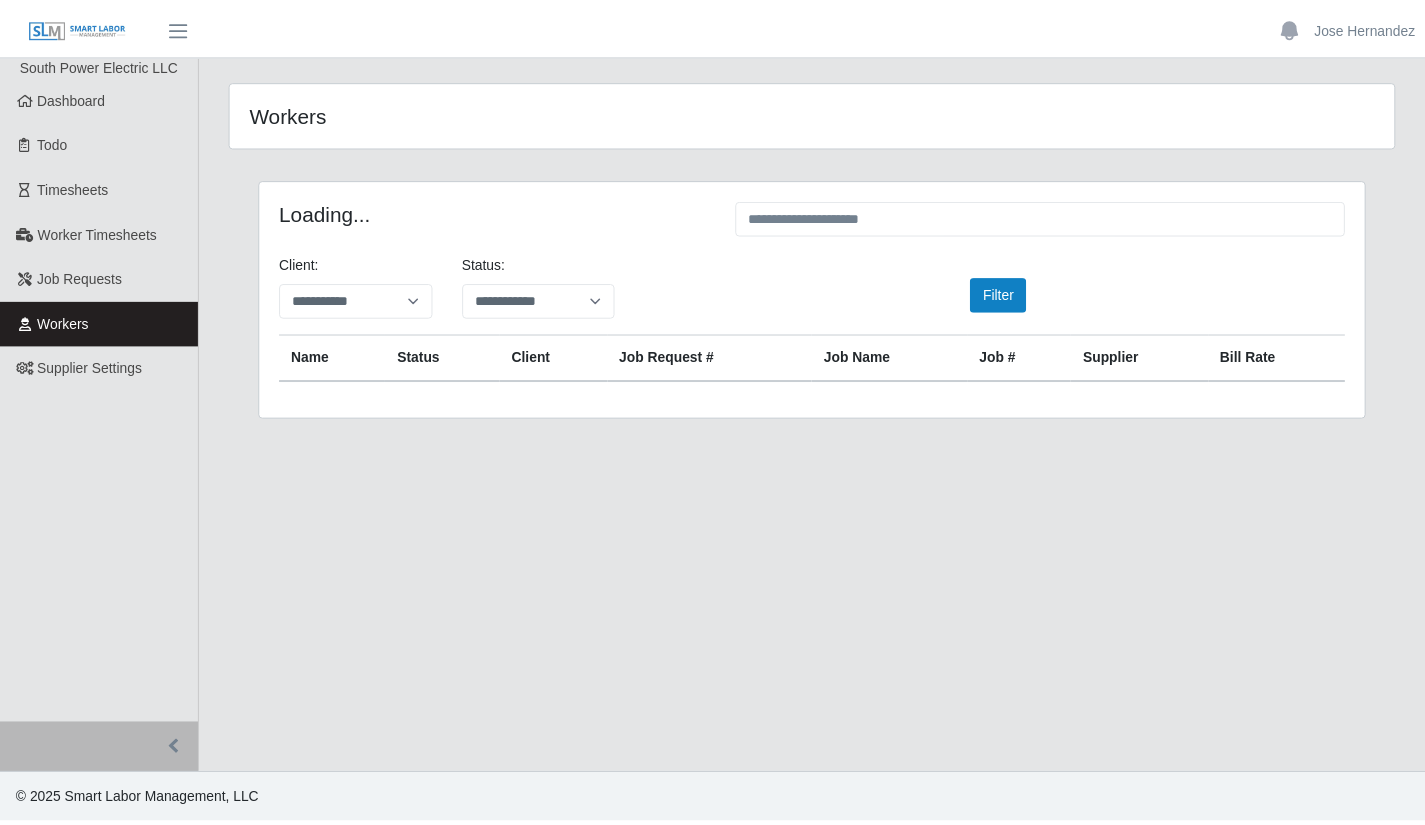 scroll, scrollTop: 0, scrollLeft: 0, axis: both 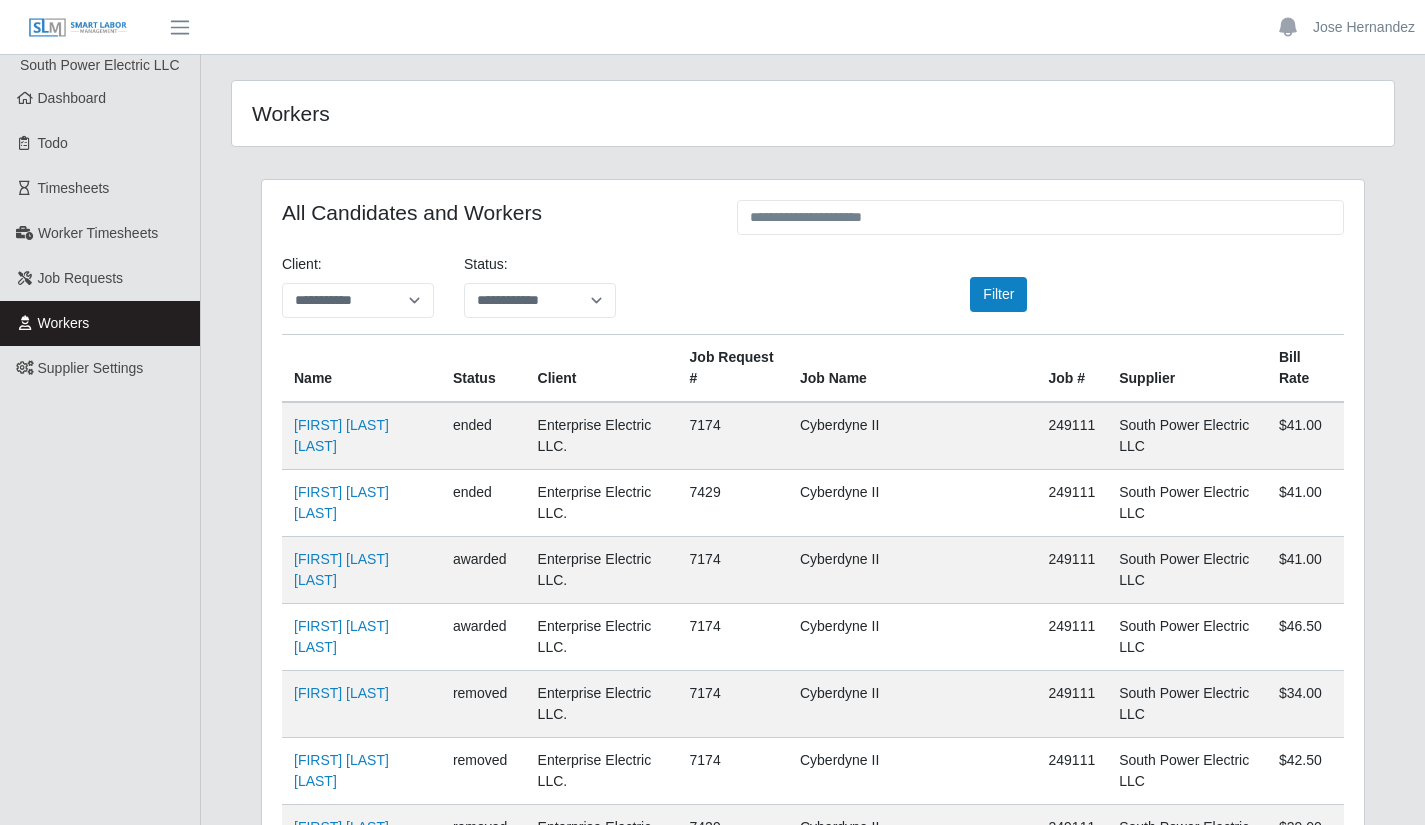 click on "Job Requests" at bounding box center [81, 278] 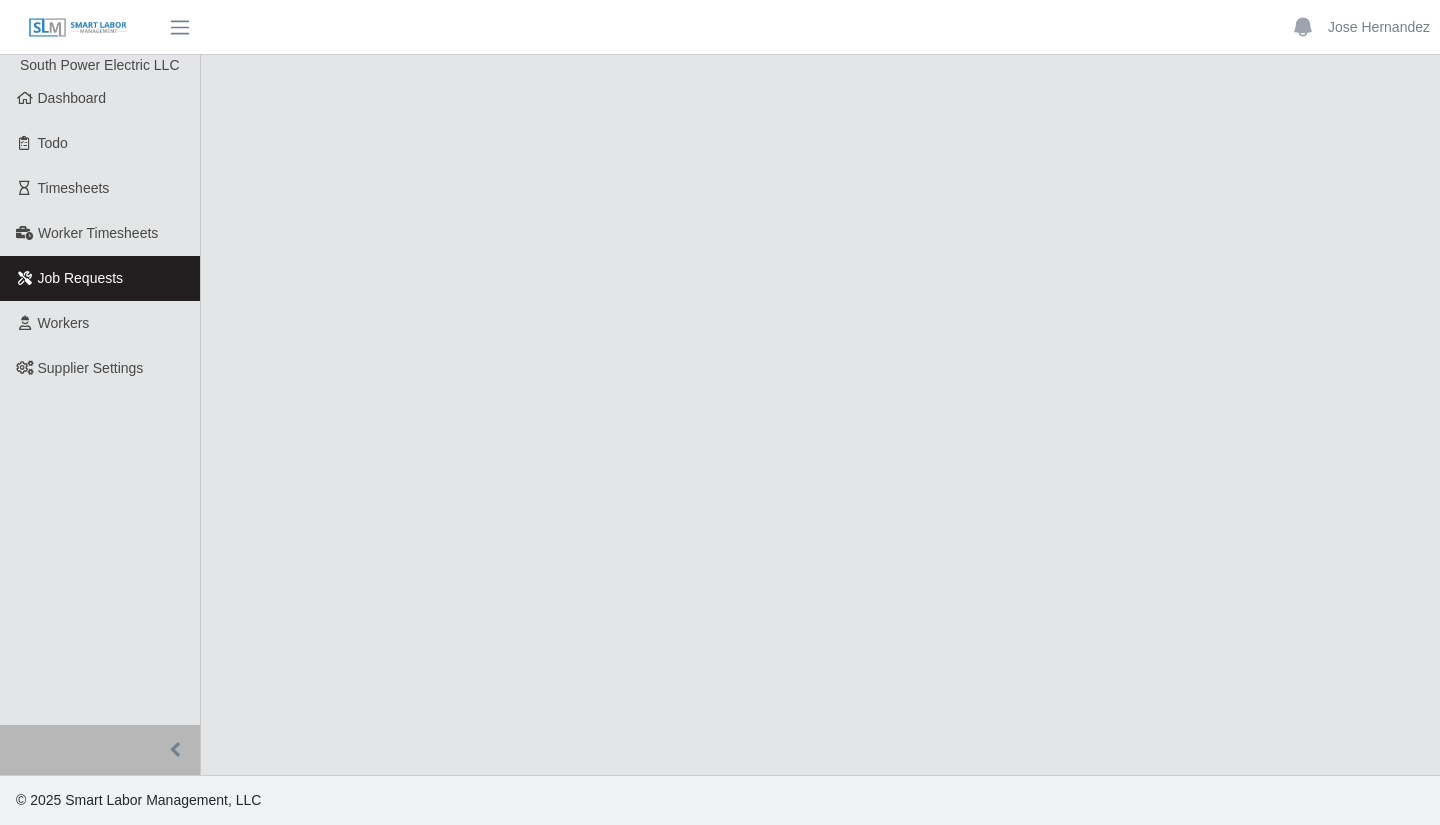 scroll, scrollTop: 0, scrollLeft: 0, axis: both 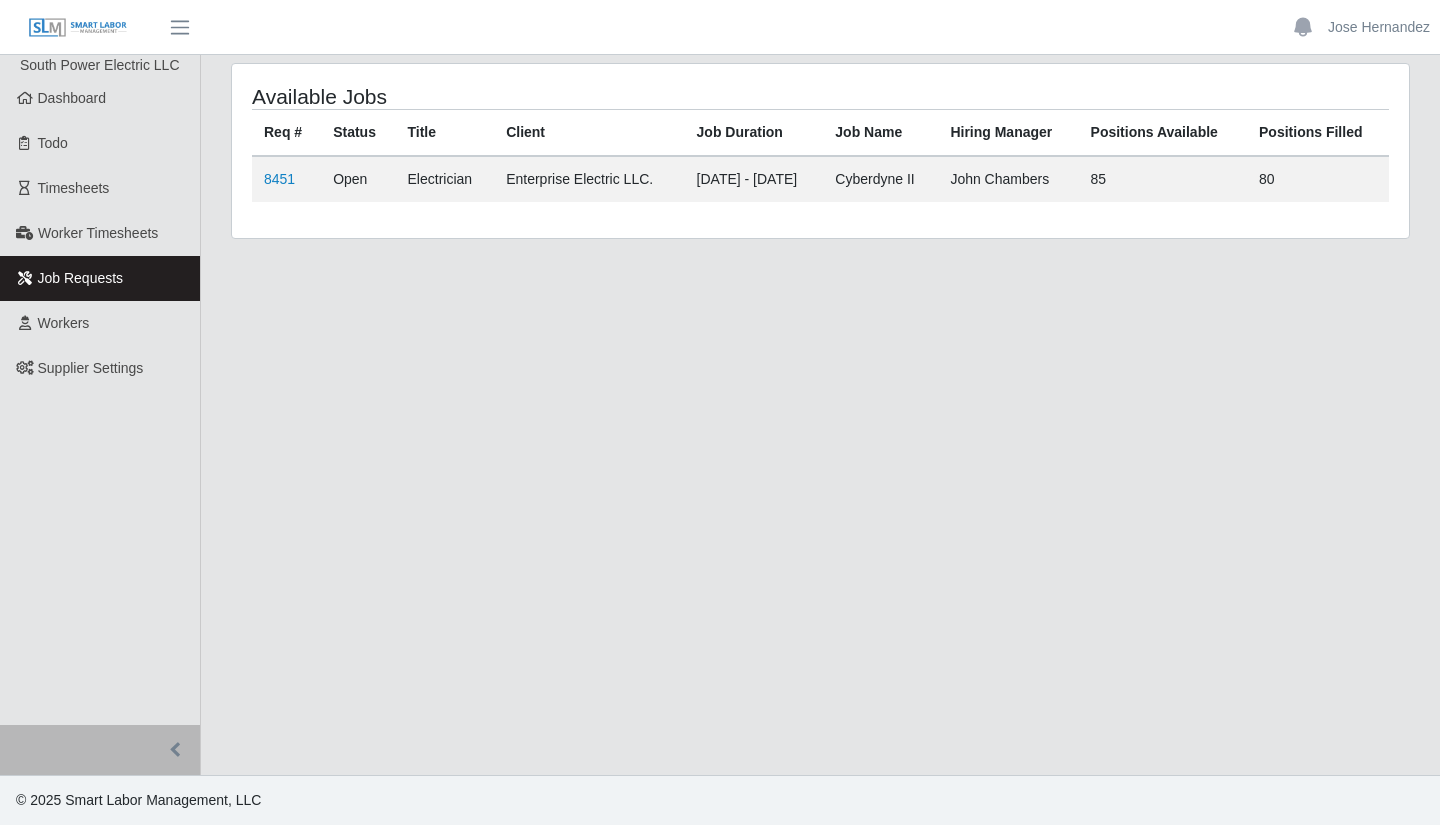click on "Worker Timesheets" at bounding box center [98, 233] 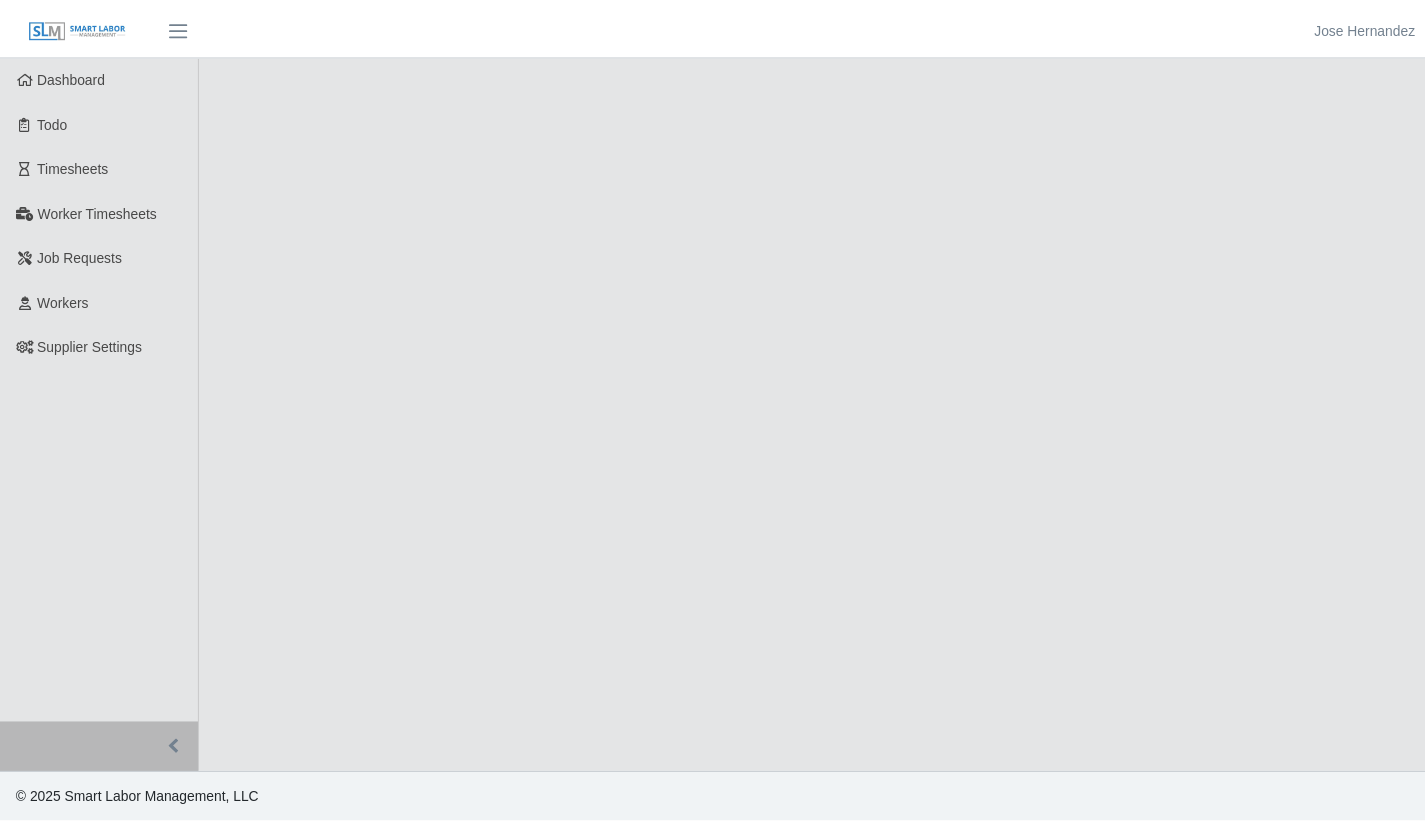 scroll, scrollTop: 0, scrollLeft: 0, axis: both 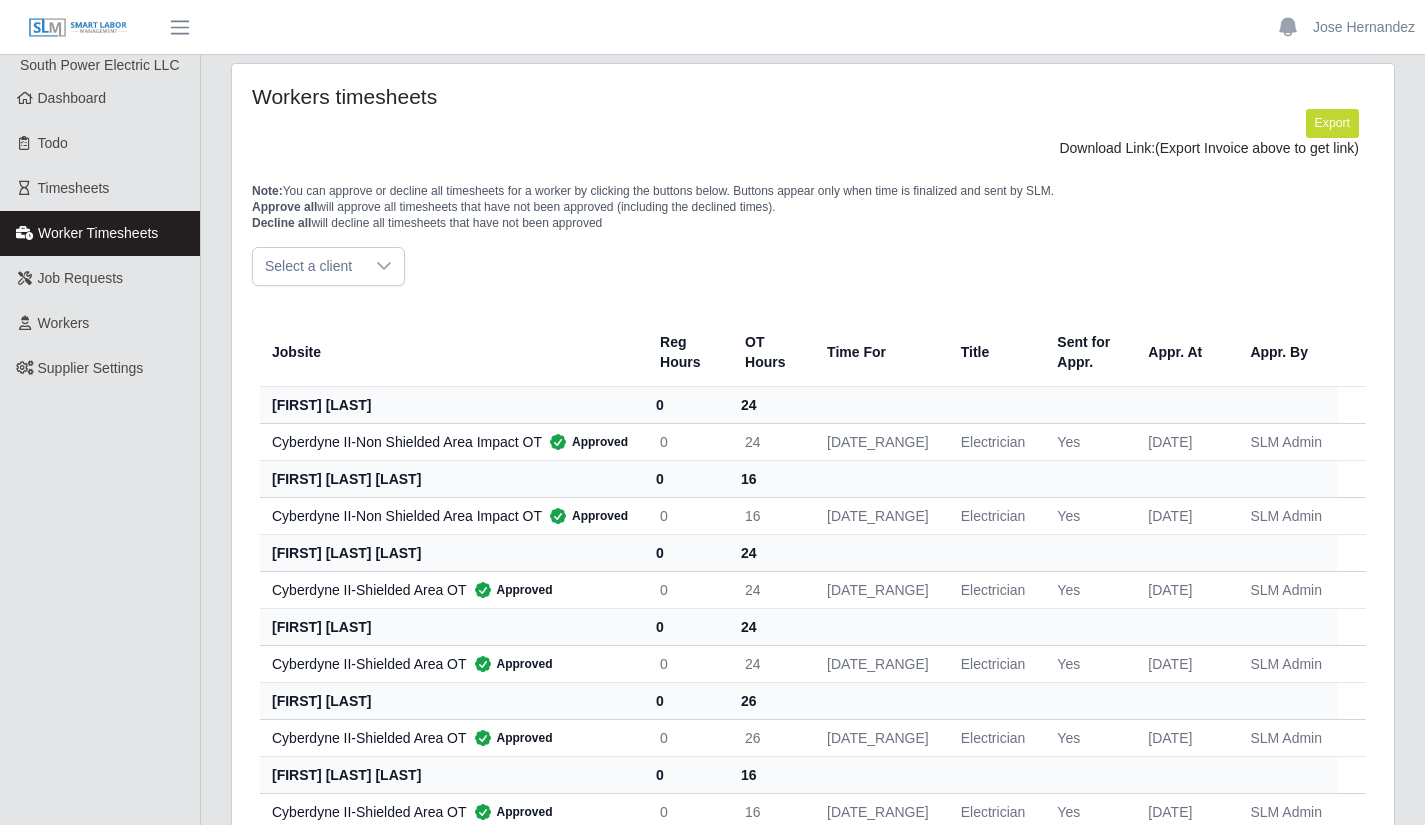 click at bounding box center [384, 266] 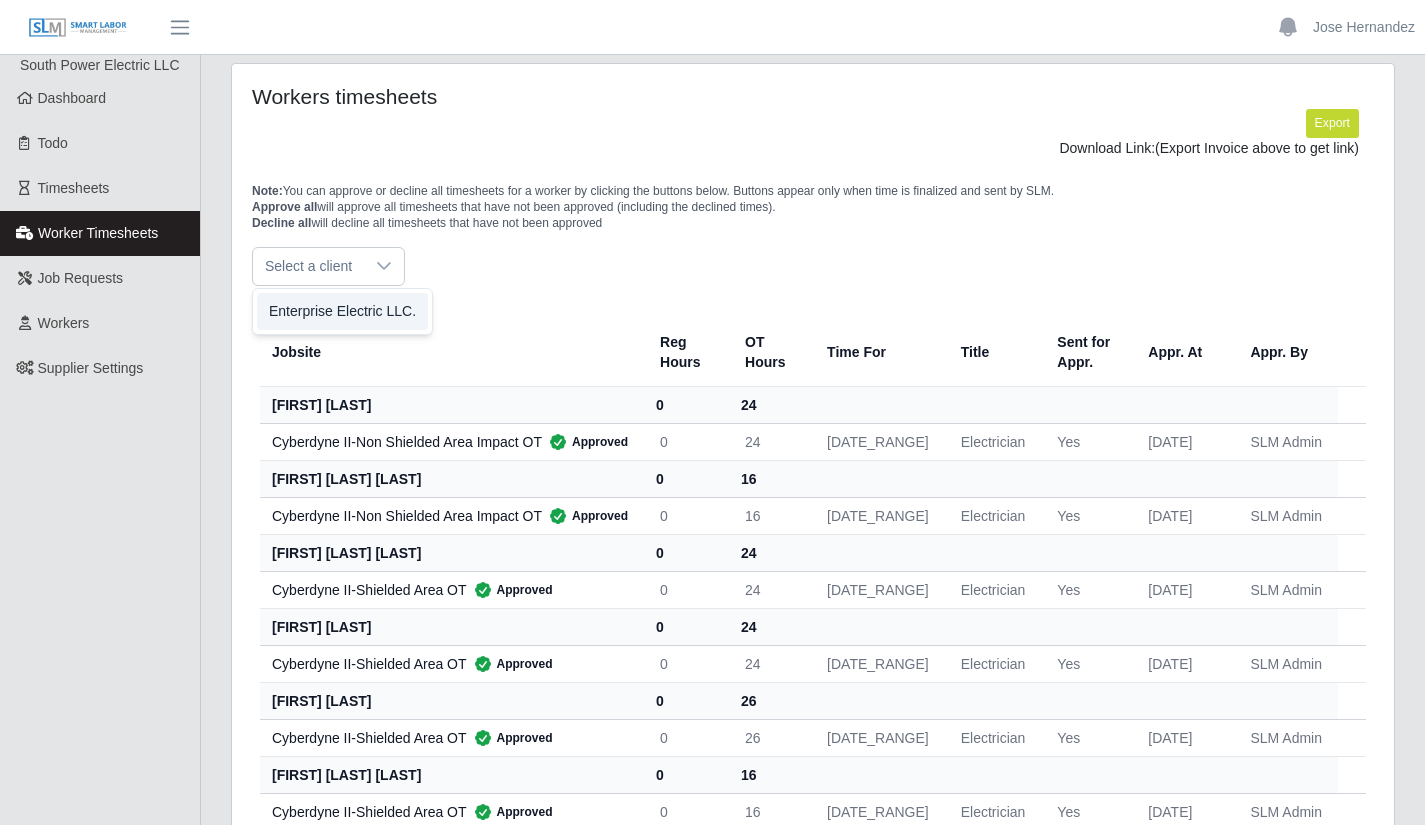 click on "Enterprise Electric LLC." 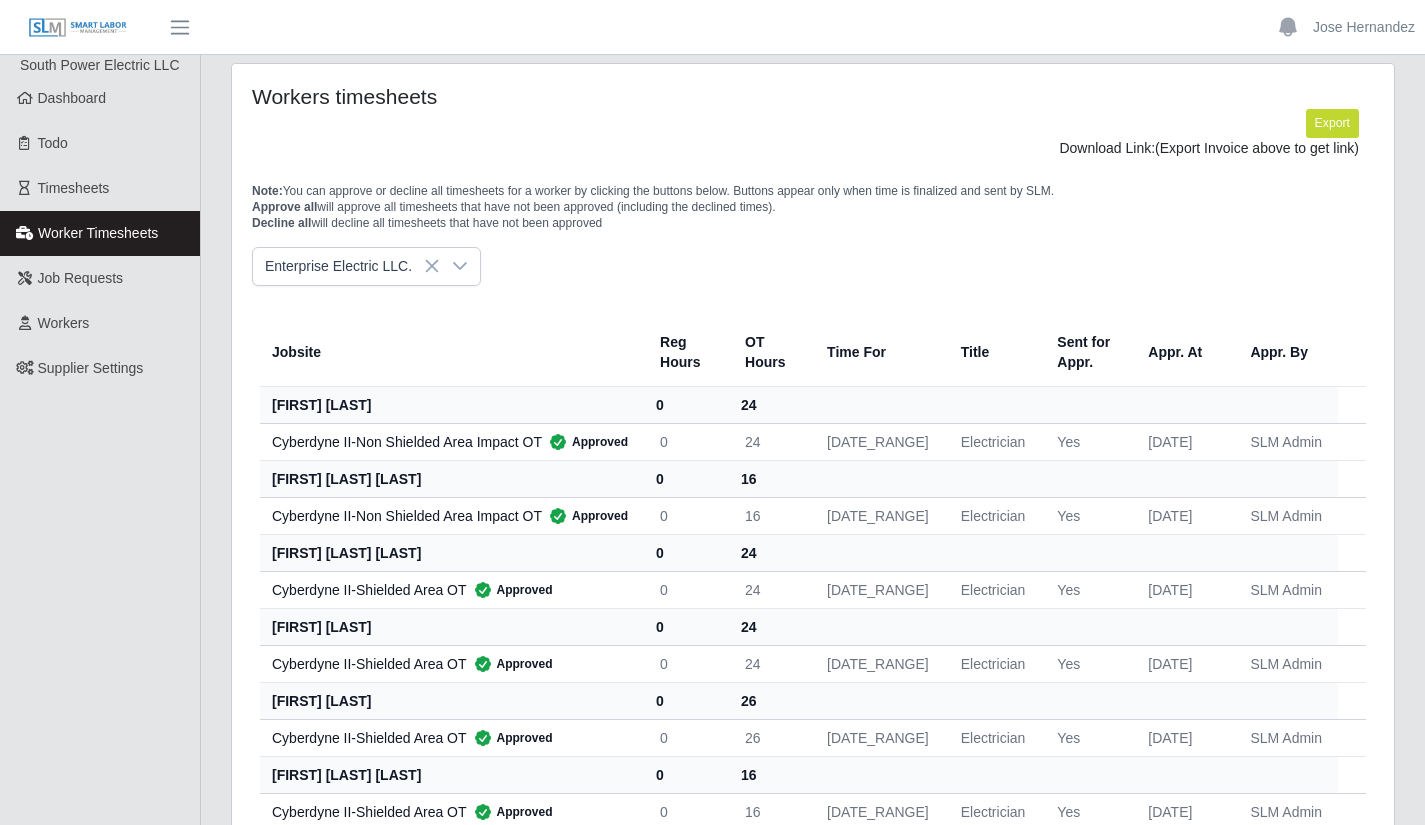click on "Timesheets" at bounding box center [100, 188] 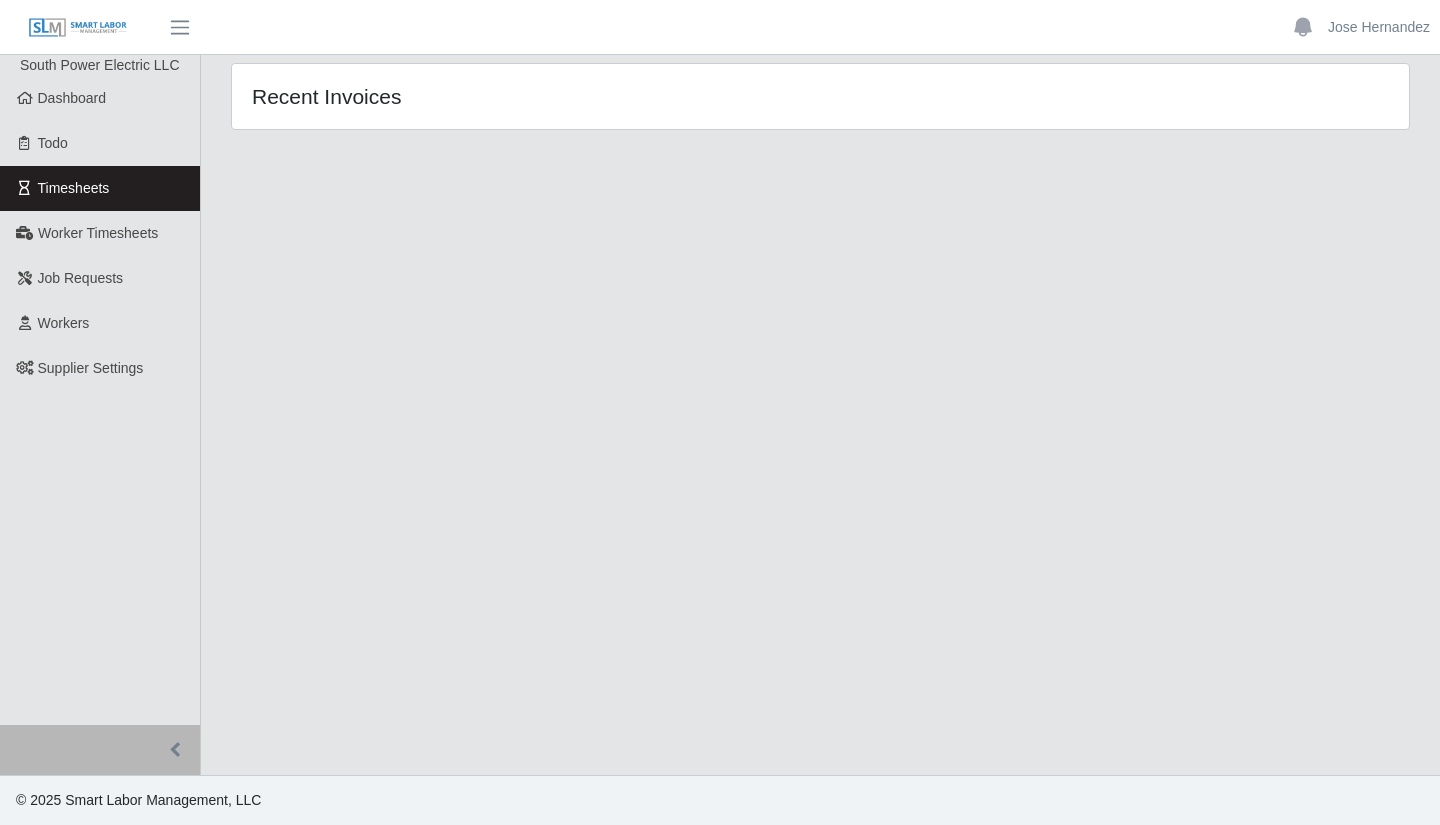 scroll, scrollTop: 0, scrollLeft: 0, axis: both 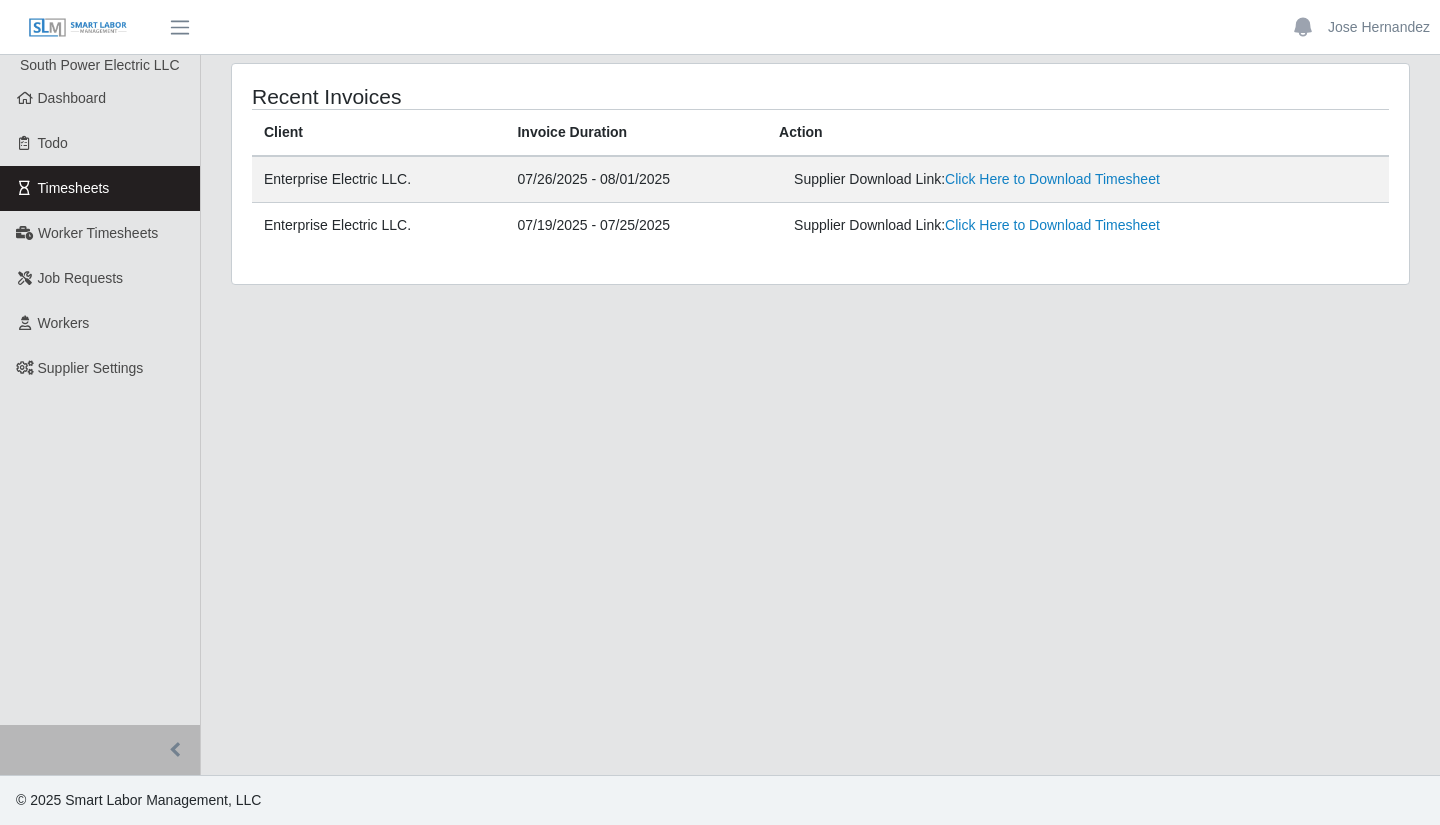 click on "Click Here to Download Timesheet" at bounding box center [1052, 225] 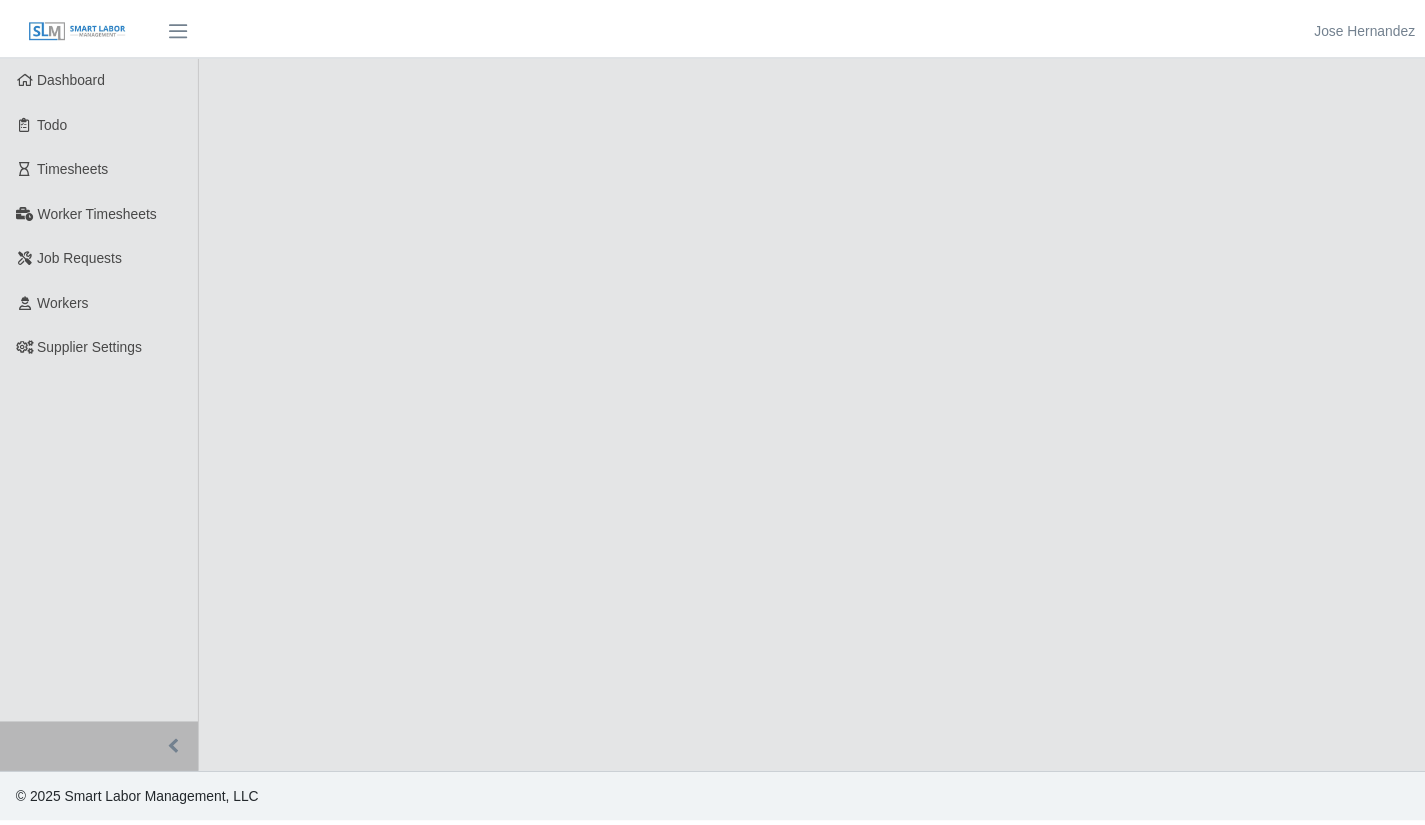 scroll, scrollTop: 0, scrollLeft: 0, axis: both 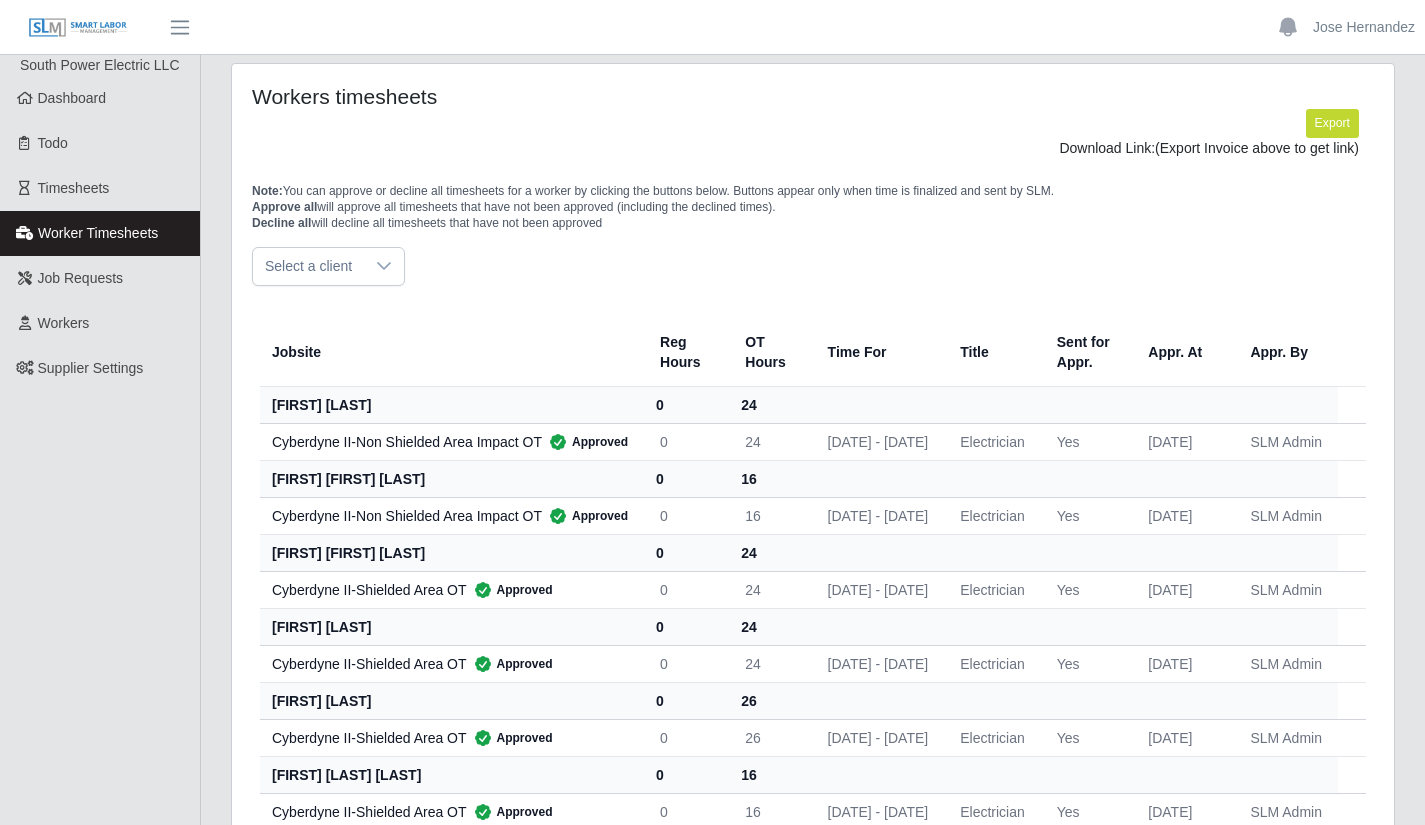 click on "[DATE] - [DATE]" at bounding box center (878, 441) 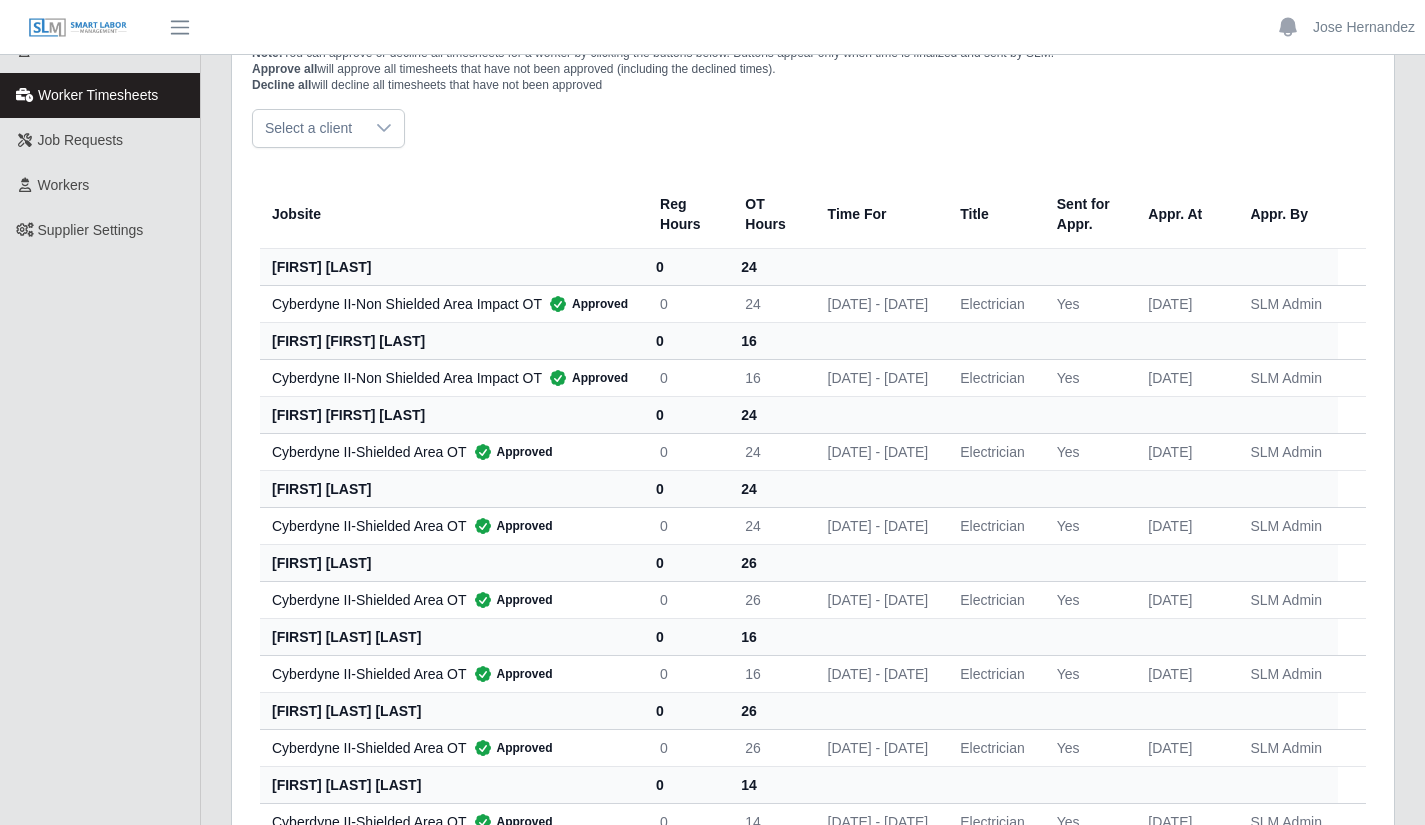 scroll, scrollTop: 0, scrollLeft: 0, axis: both 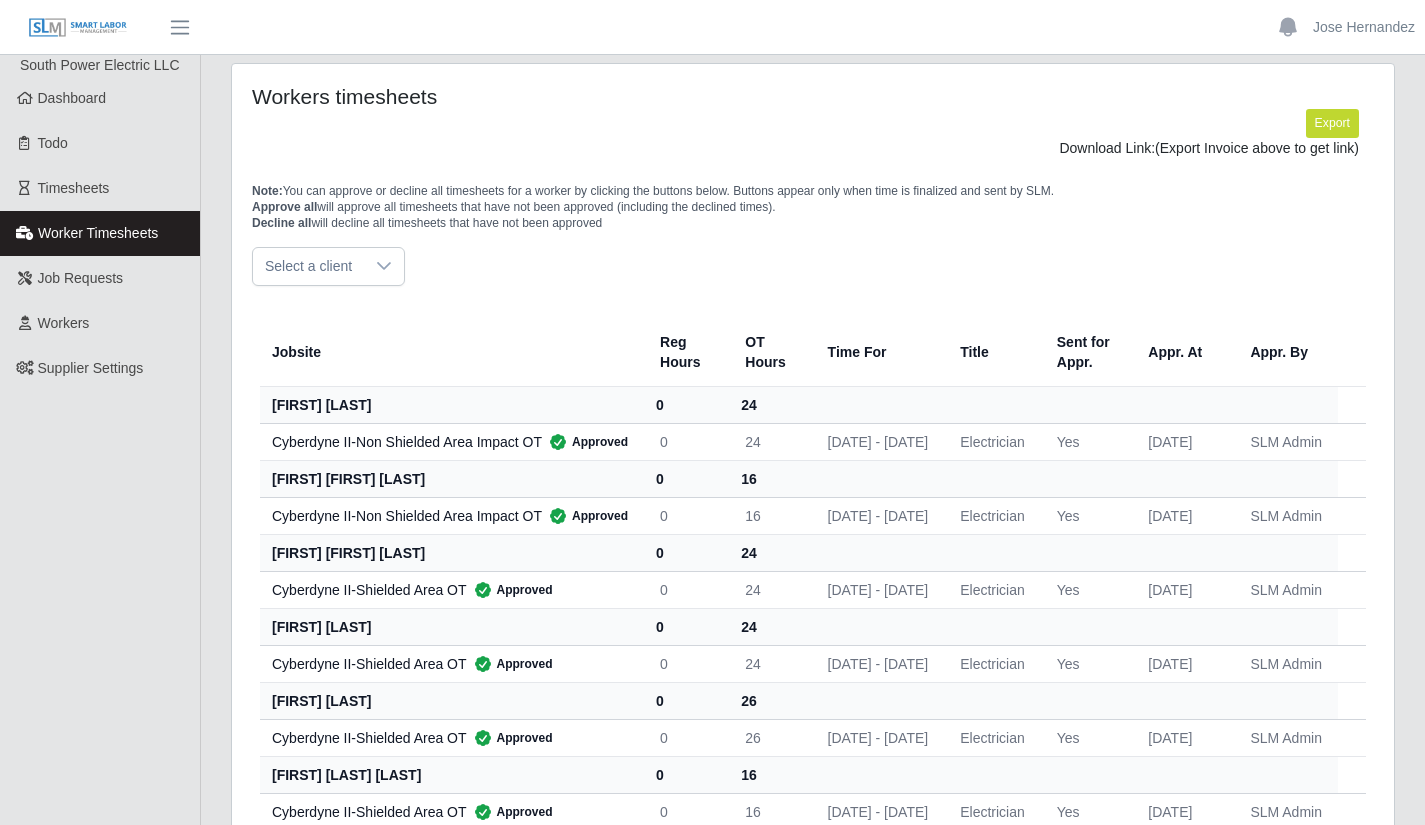 click on "Timesheets" at bounding box center [100, 188] 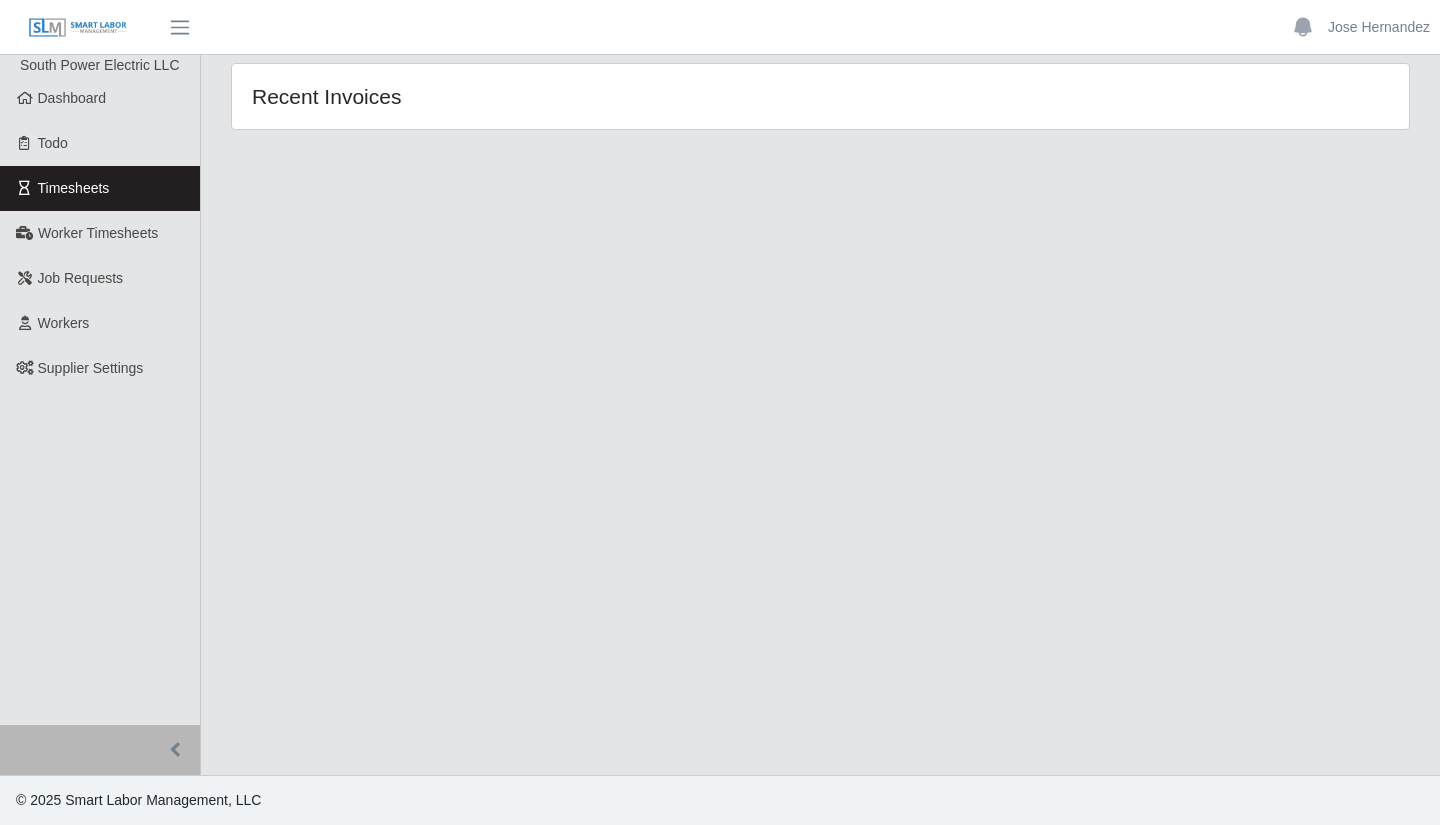 scroll, scrollTop: 0, scrollLeft: 0, axis: both 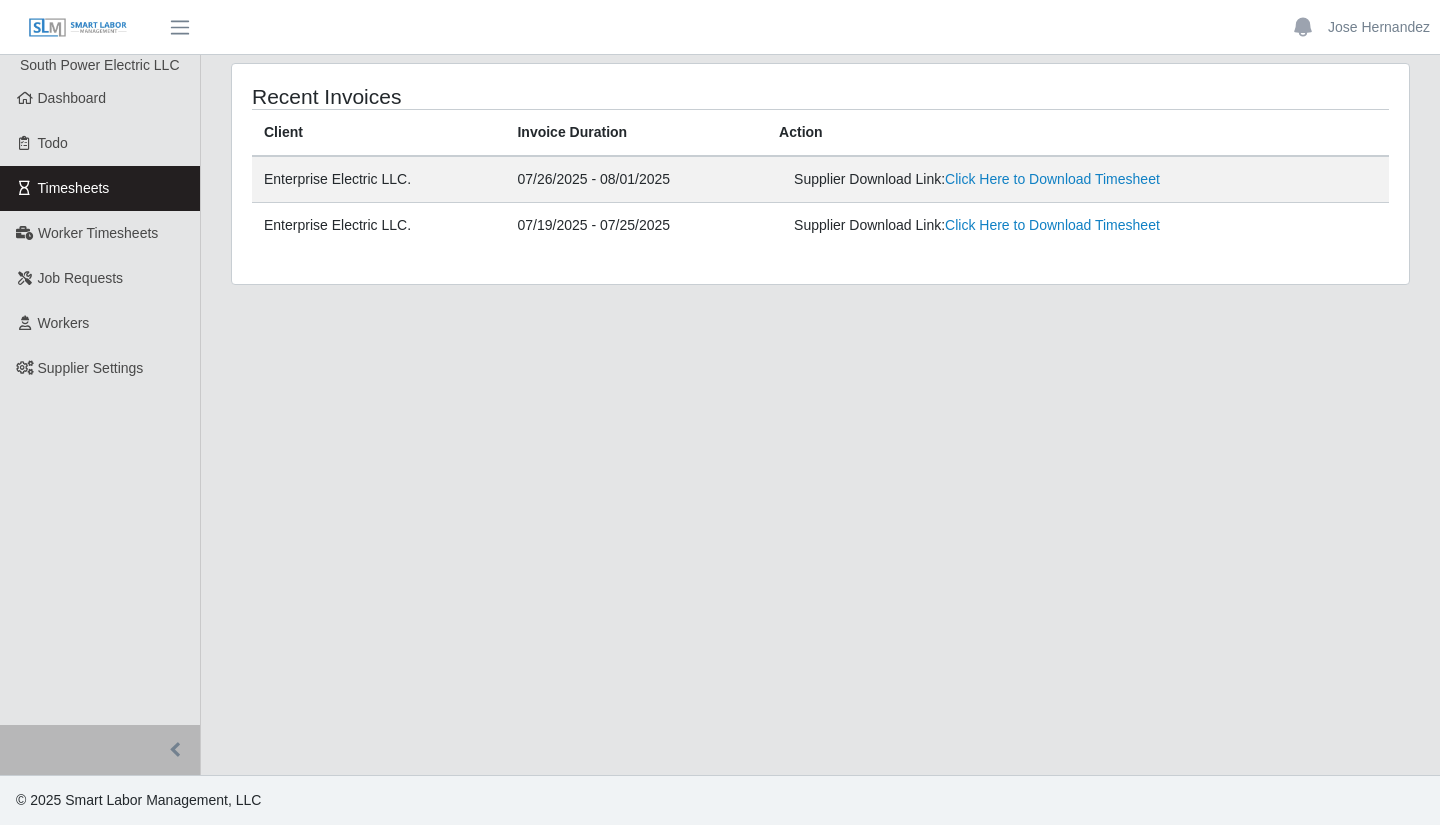 click on "Dashboard" at bounding box center [100, 98] 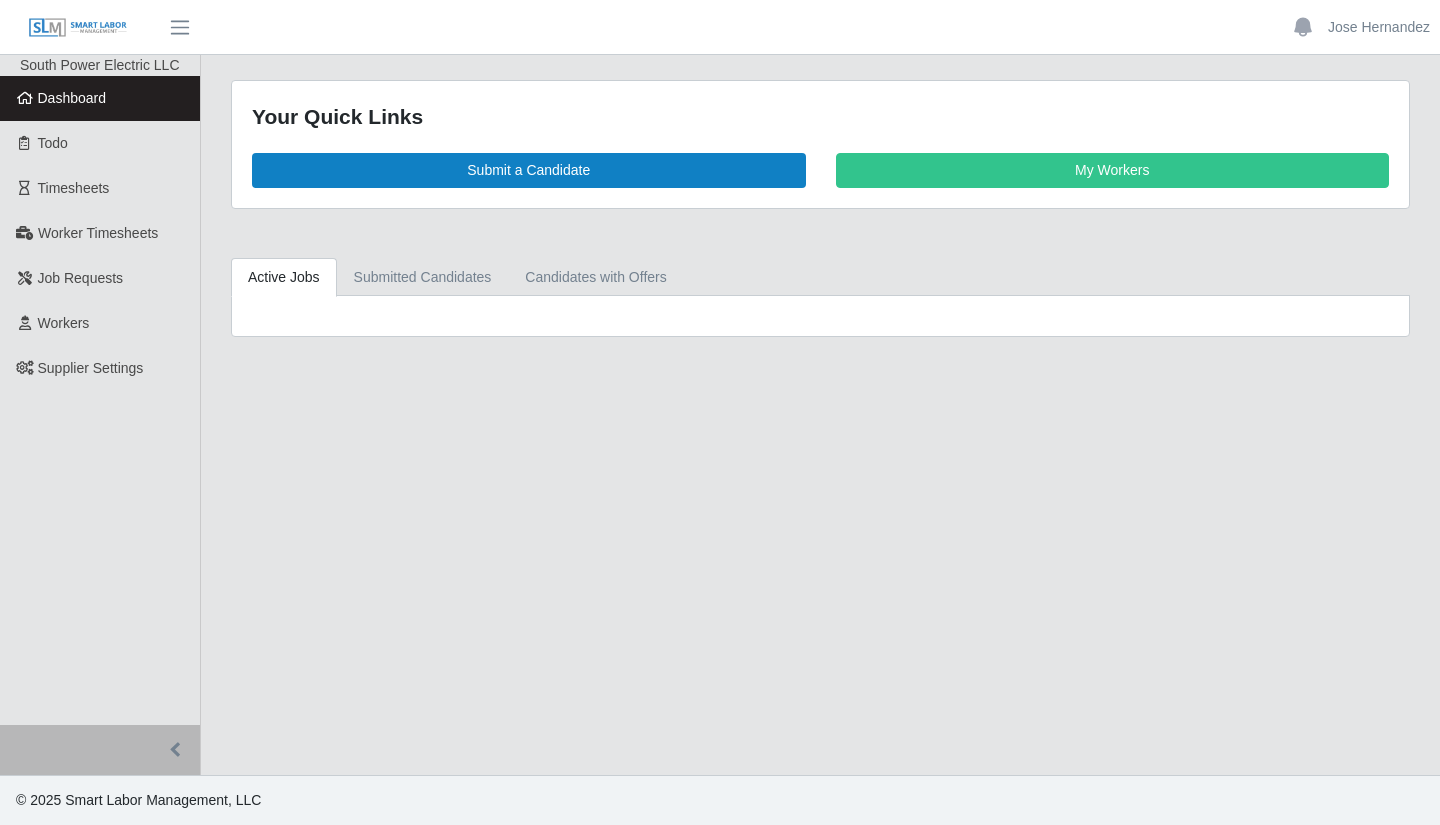scroll, scrollTop: 0, scrollLeft: 0, axis: both 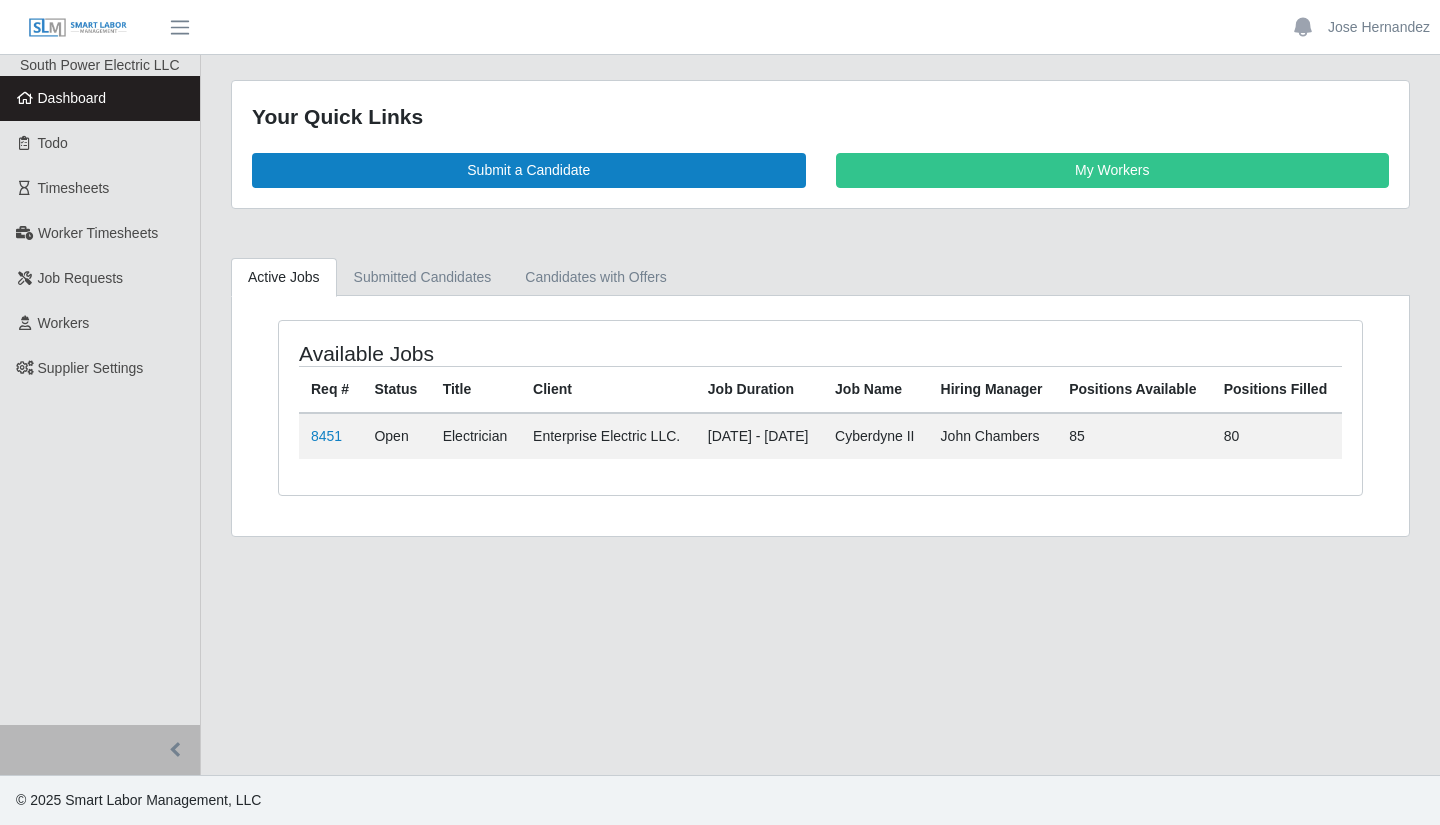click on "Workers" at bounding box center [100, 323] 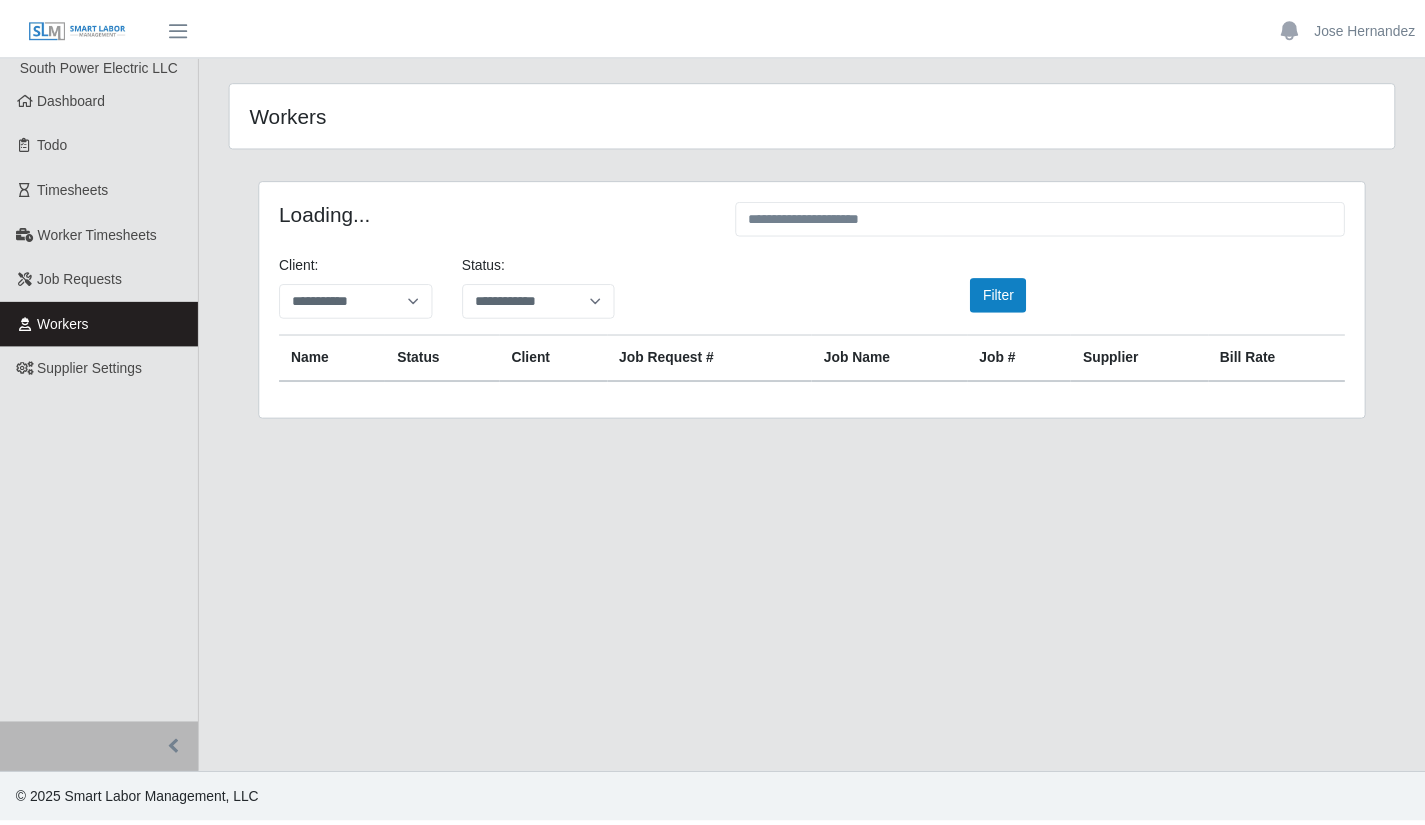 scroll, scrollTop: 0, scrollLeft: 0, axis: both 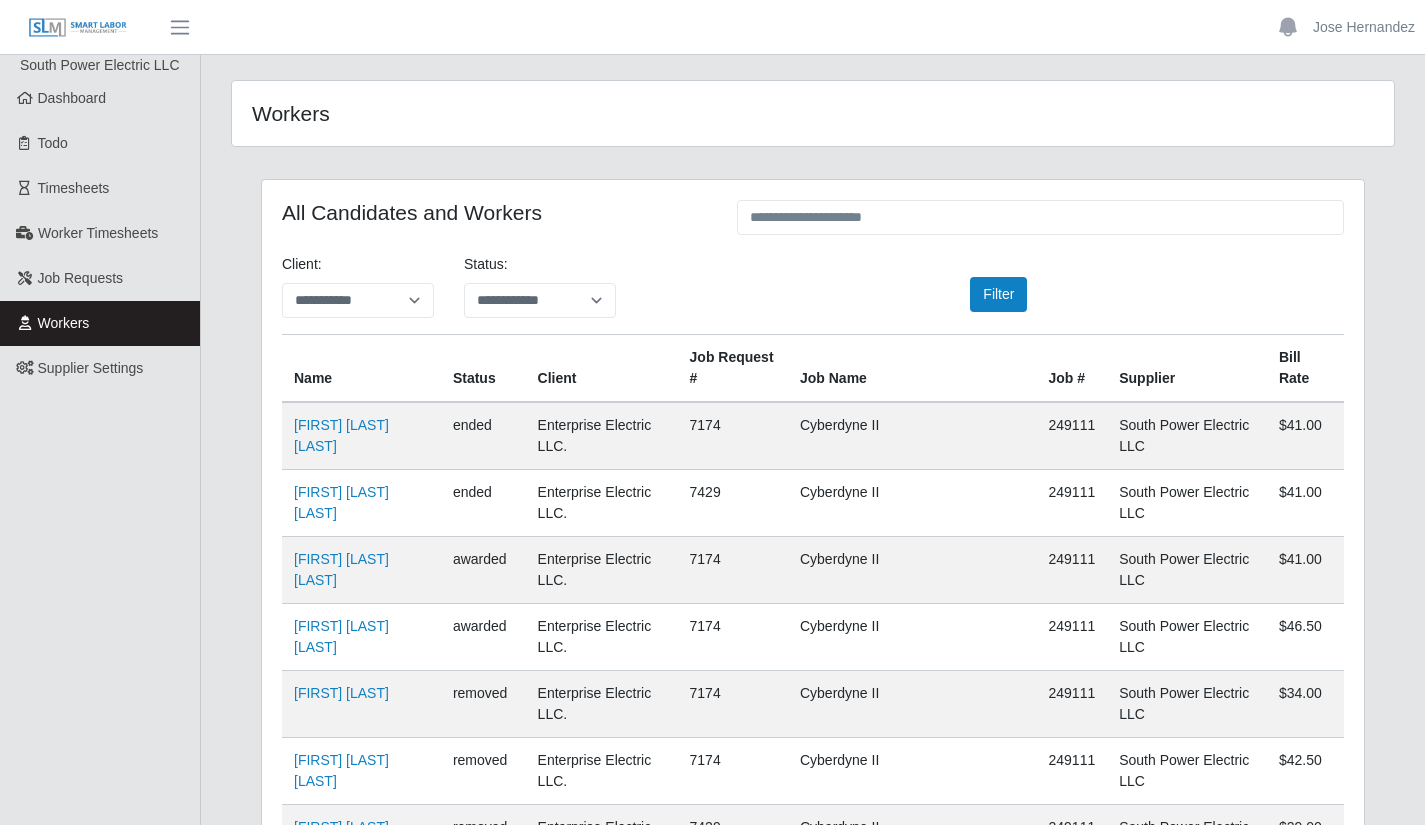 click on "[FIRST] [LAST] [LAST]" at bounding box center (341, 435) 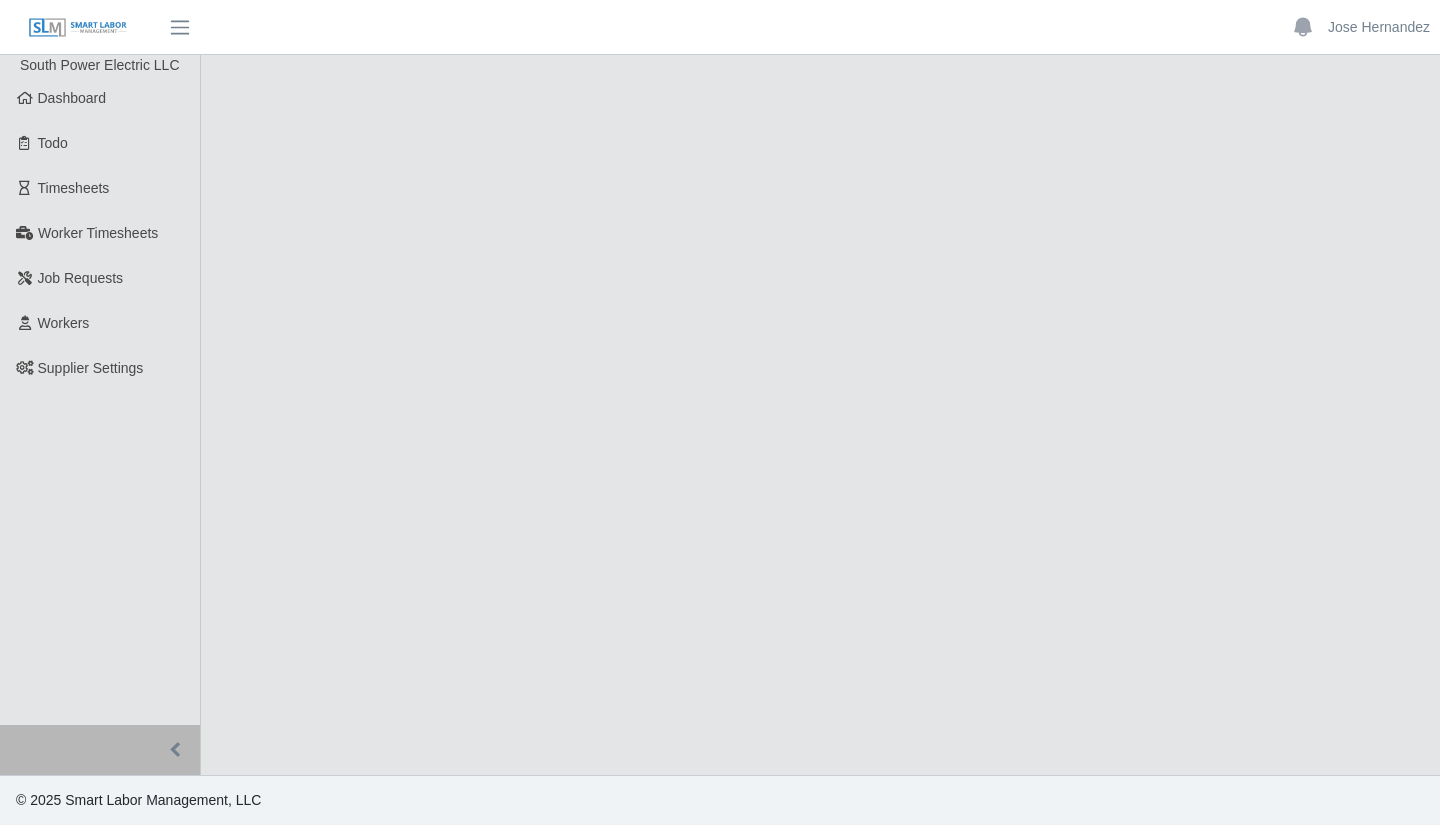 scroll, scrollTop: 0, scrollLeft: 0, axis: both 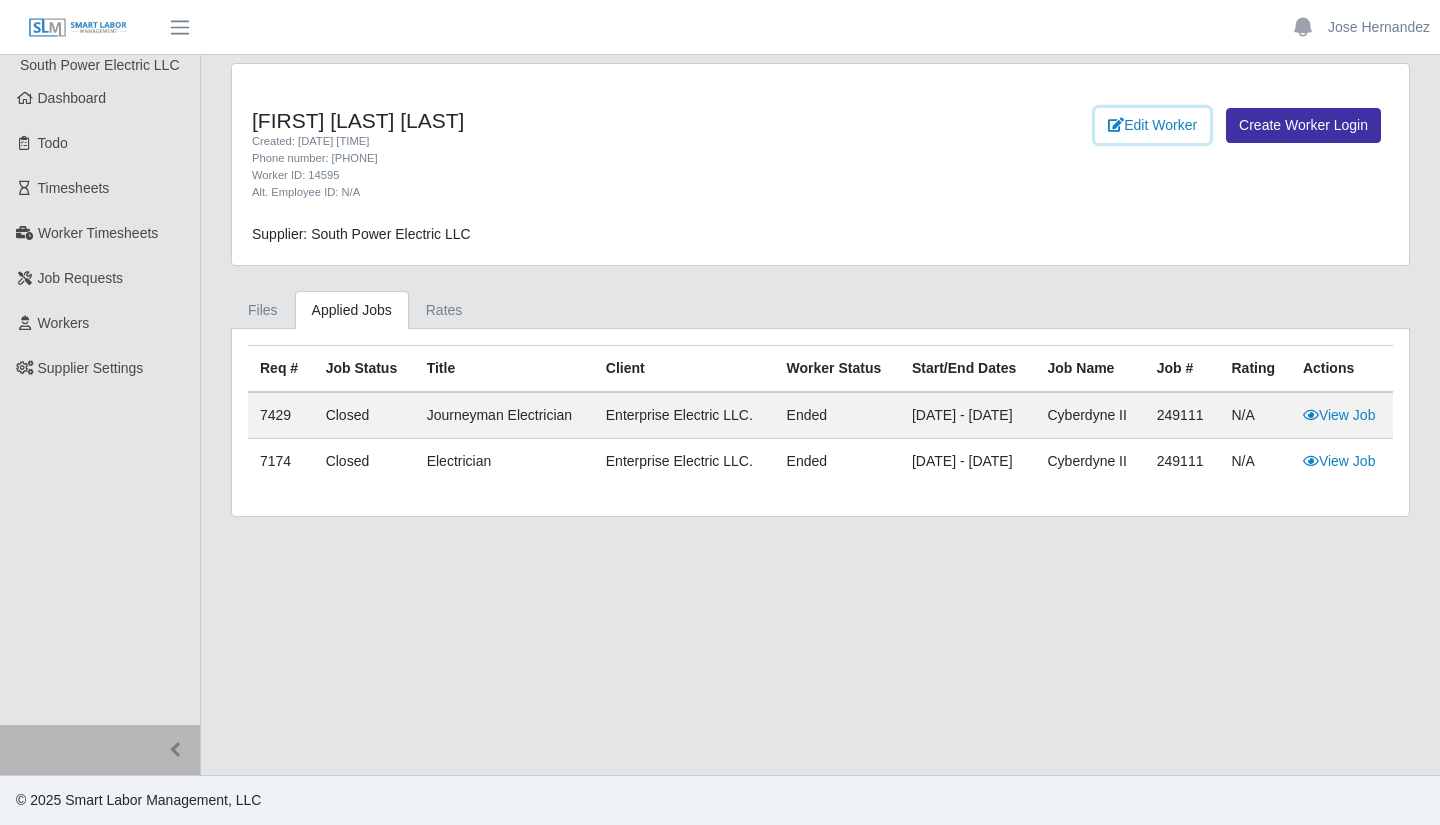 click on "Edit Worker" at bounding box center [1152, 125] 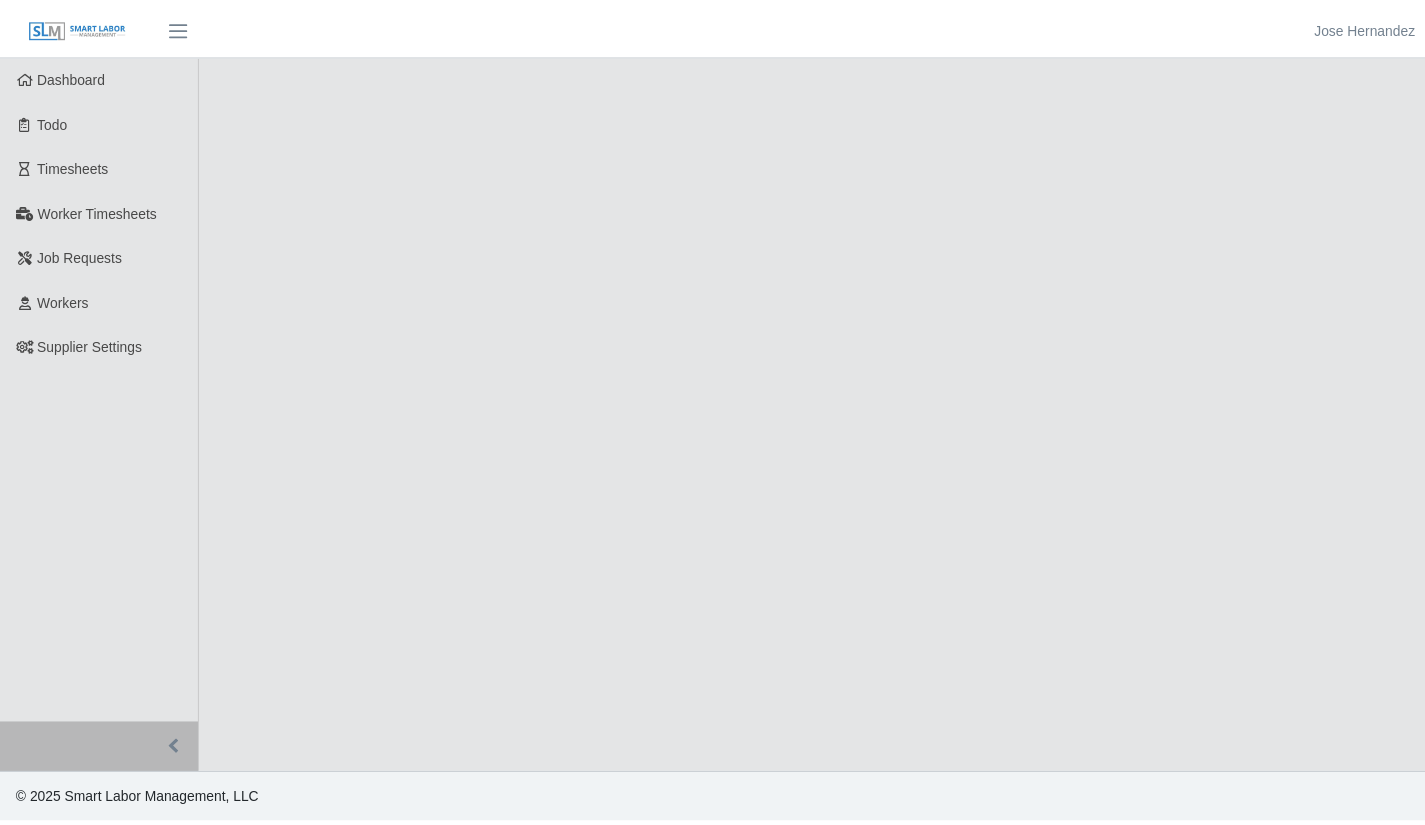 scroll, scrollTop: 0, scrollLeft: 0, axis: both 